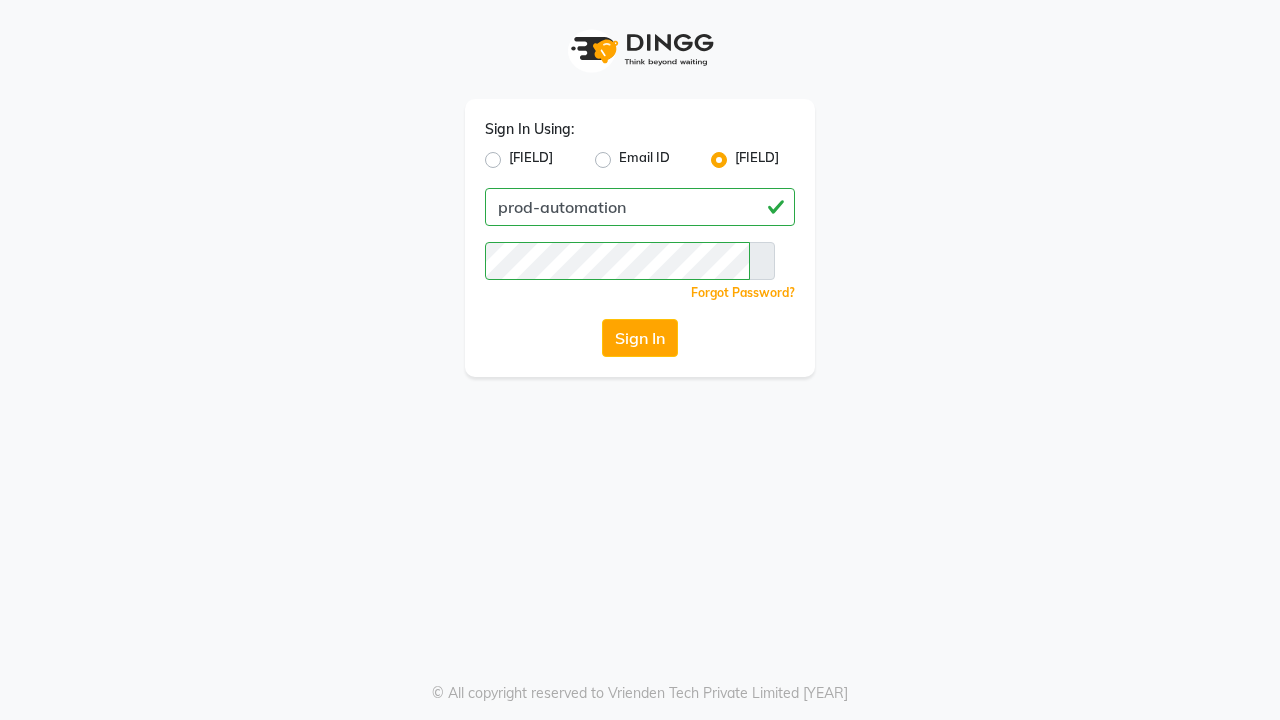 scroll, scrollTop: 0, scrollLeft: 0, axis: both 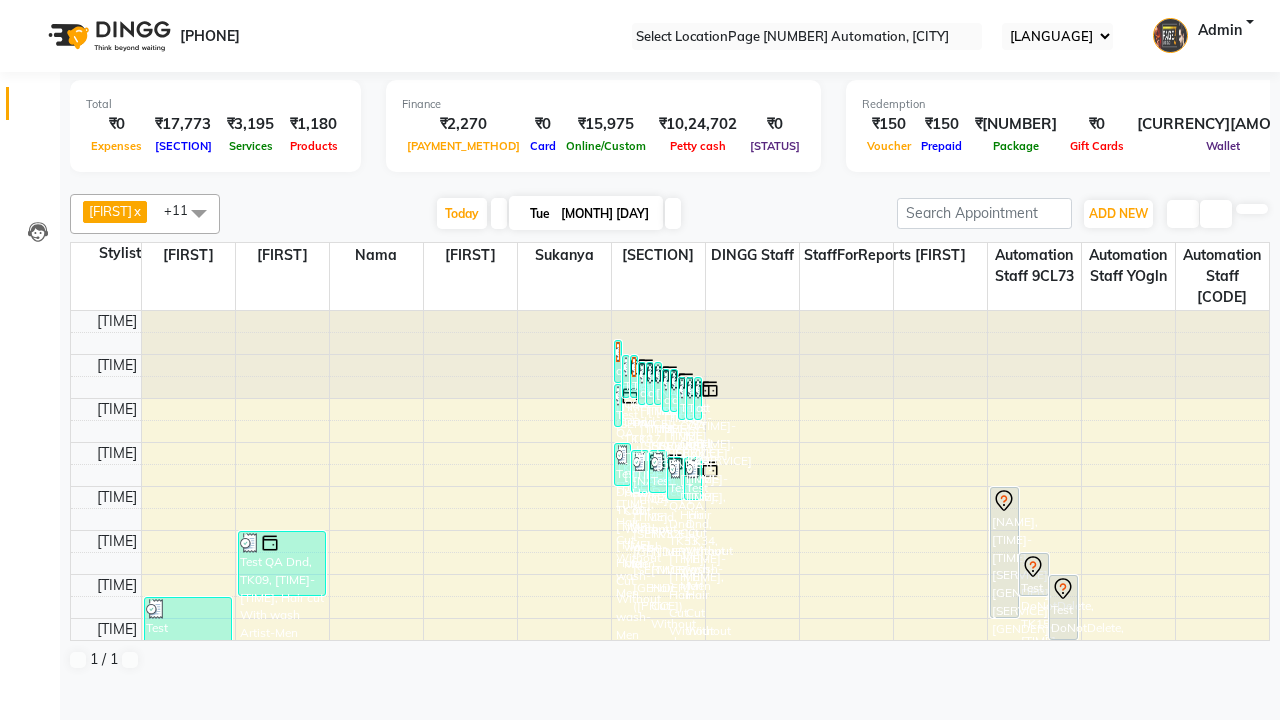 click at bounding box center [31, 8] 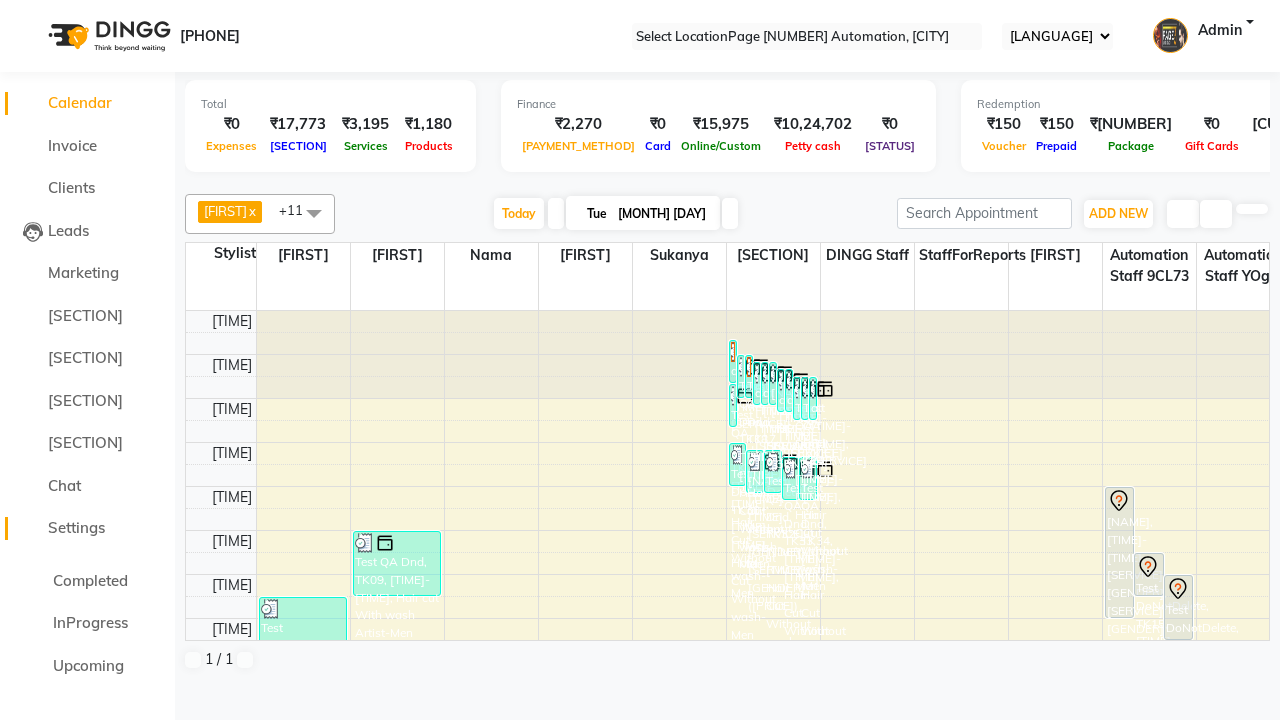 click on "Settings" at bounding box center (76, 527) 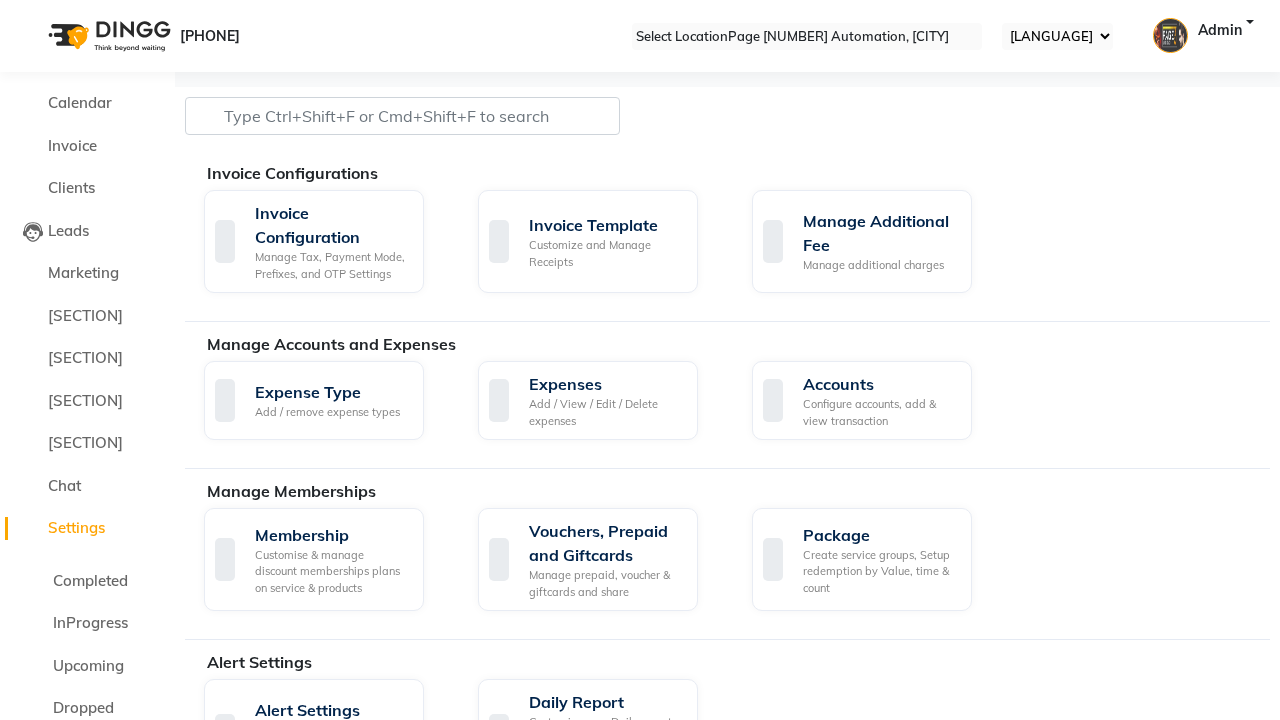 click on "Manage reset opening cash, change password." at bounding box center [1153, 1774] 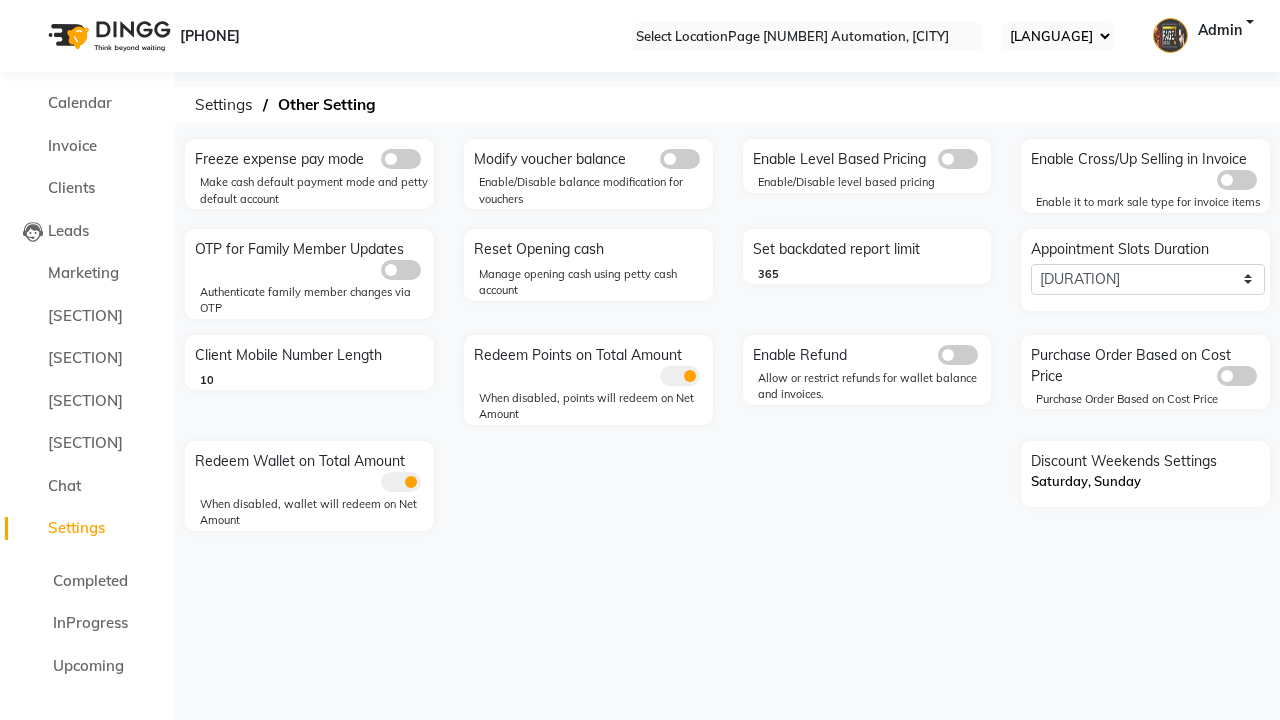 click at bounding box center [401, 159] 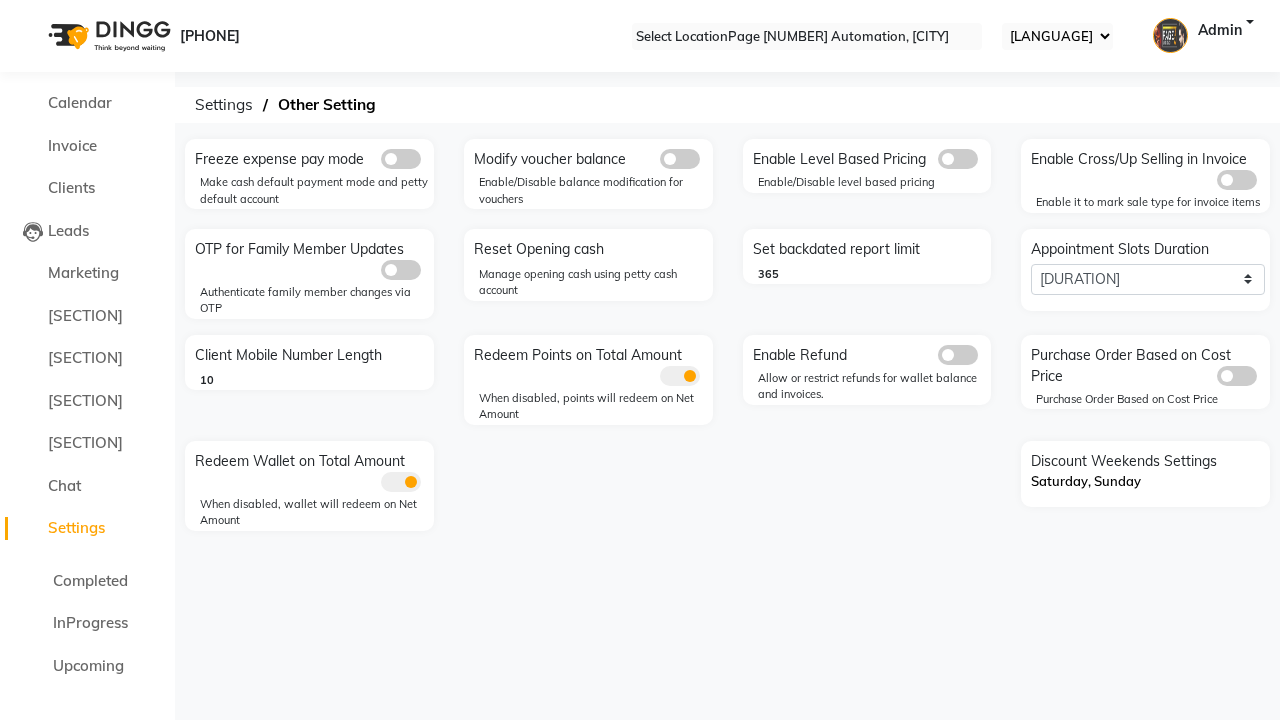 click at bounding box center (381, 164) 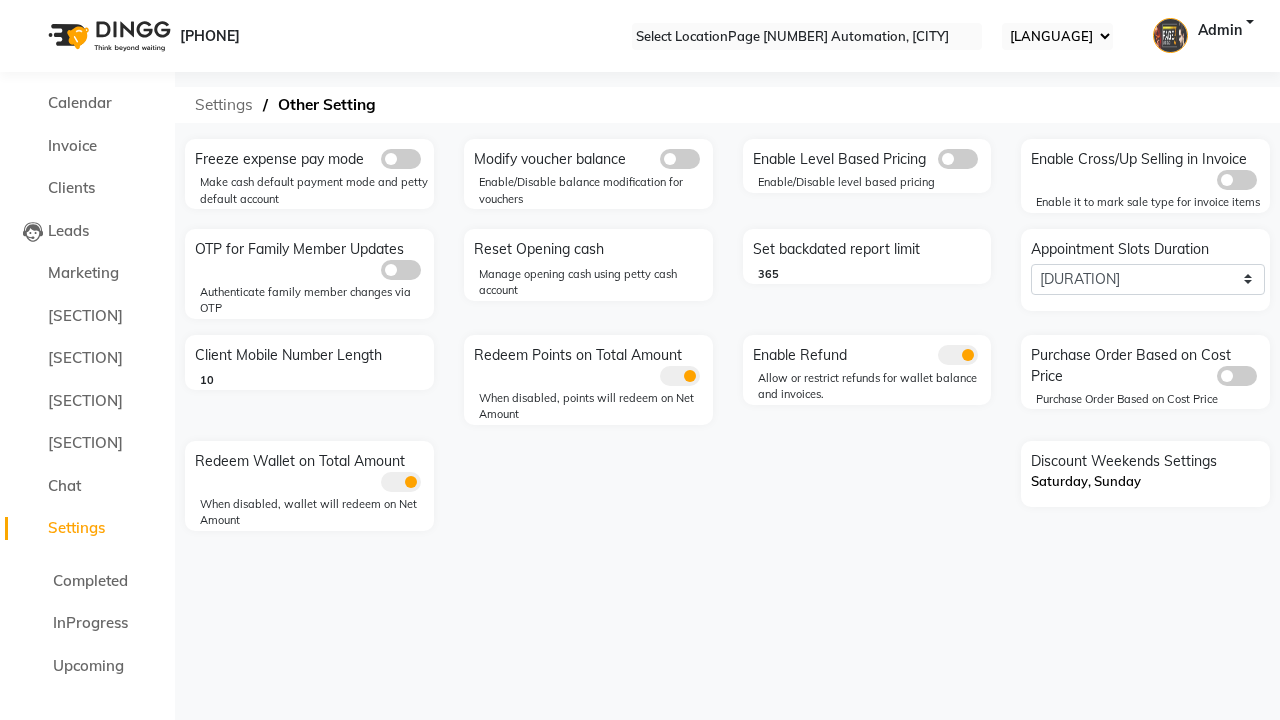 click on "Settings" at bounding box center (224, 105) 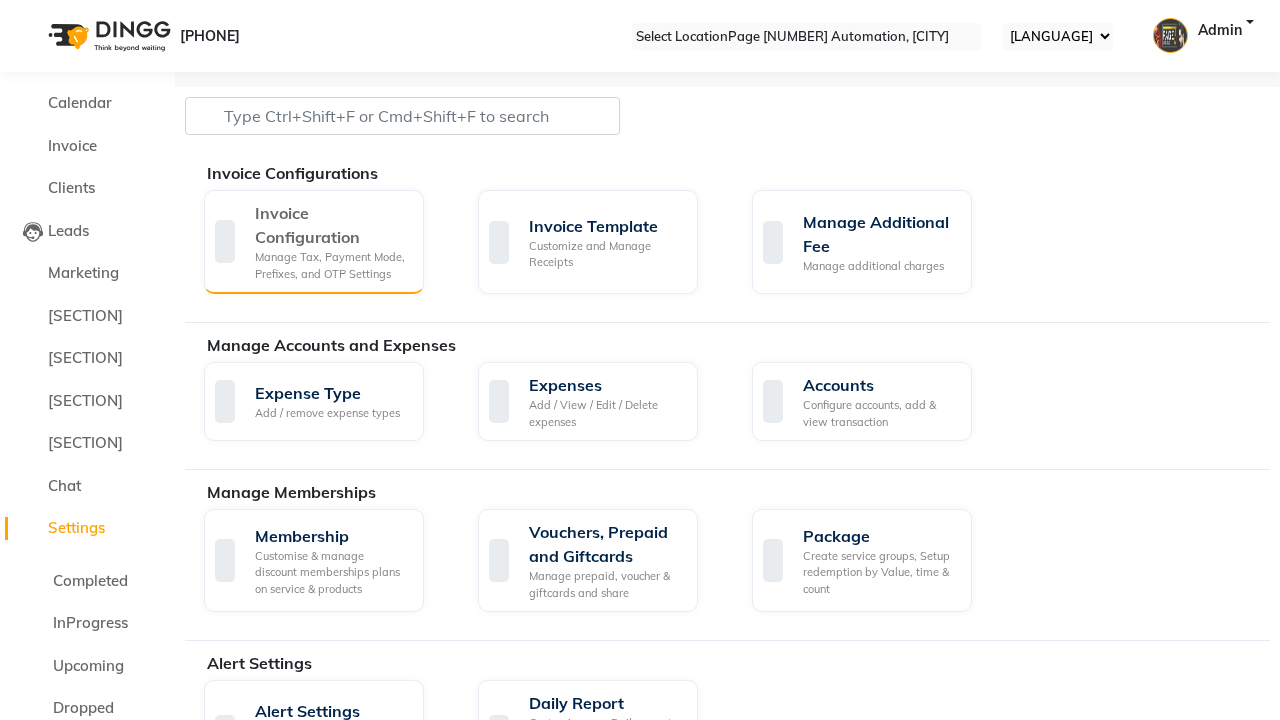 click on "Manage Tax, Payment Mode, Prefixes, and OTP Settings" at bounding box center [331, 265] 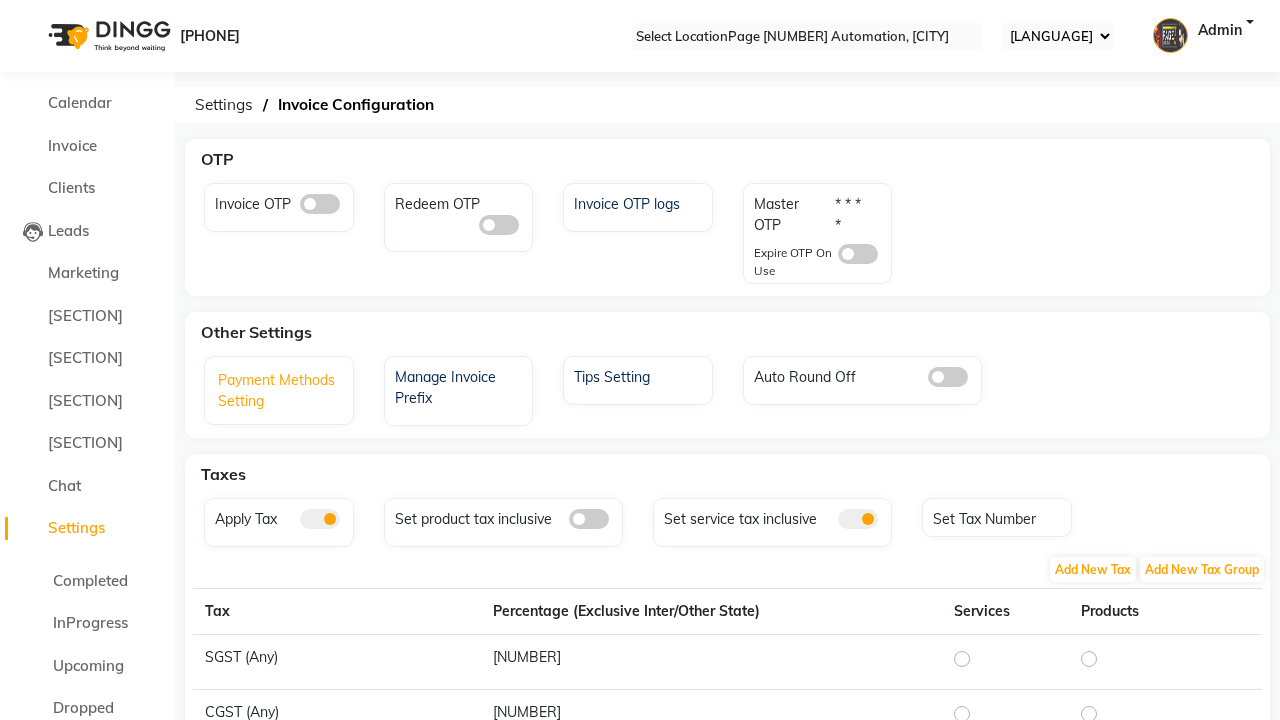 click on "Payment Methods Setting" at bounding box center (281, 393) 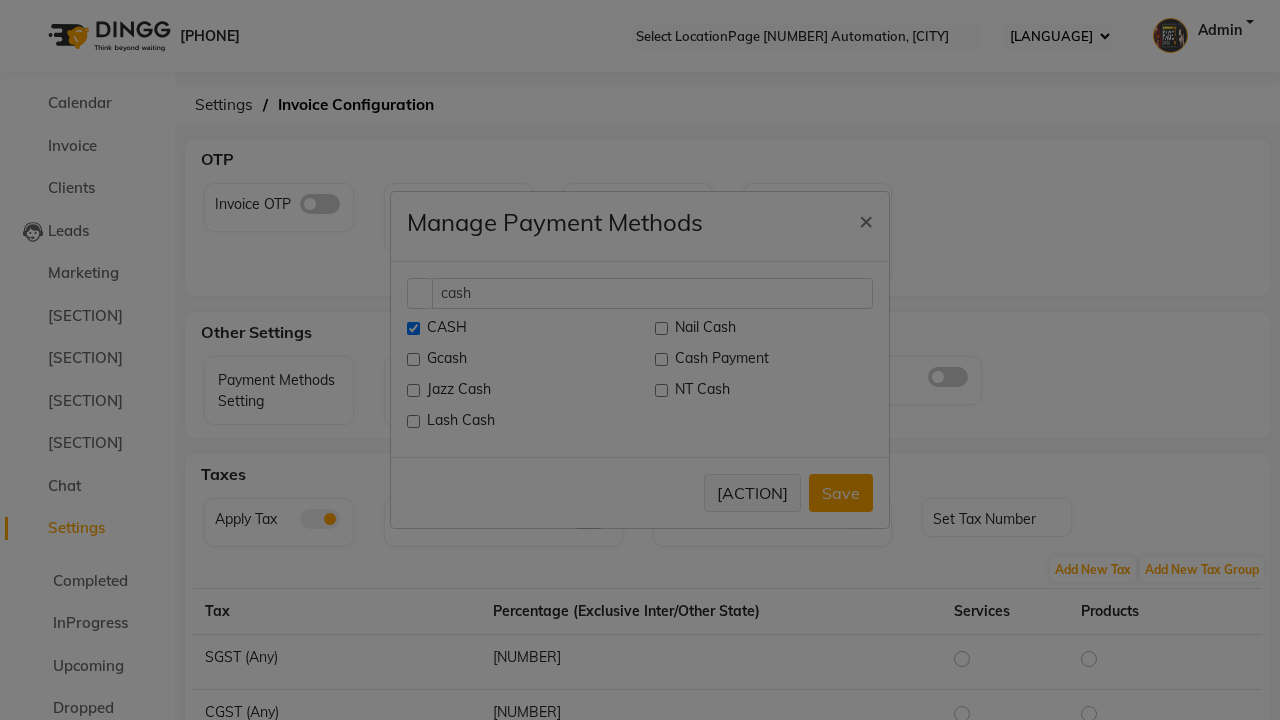 type on "cash" 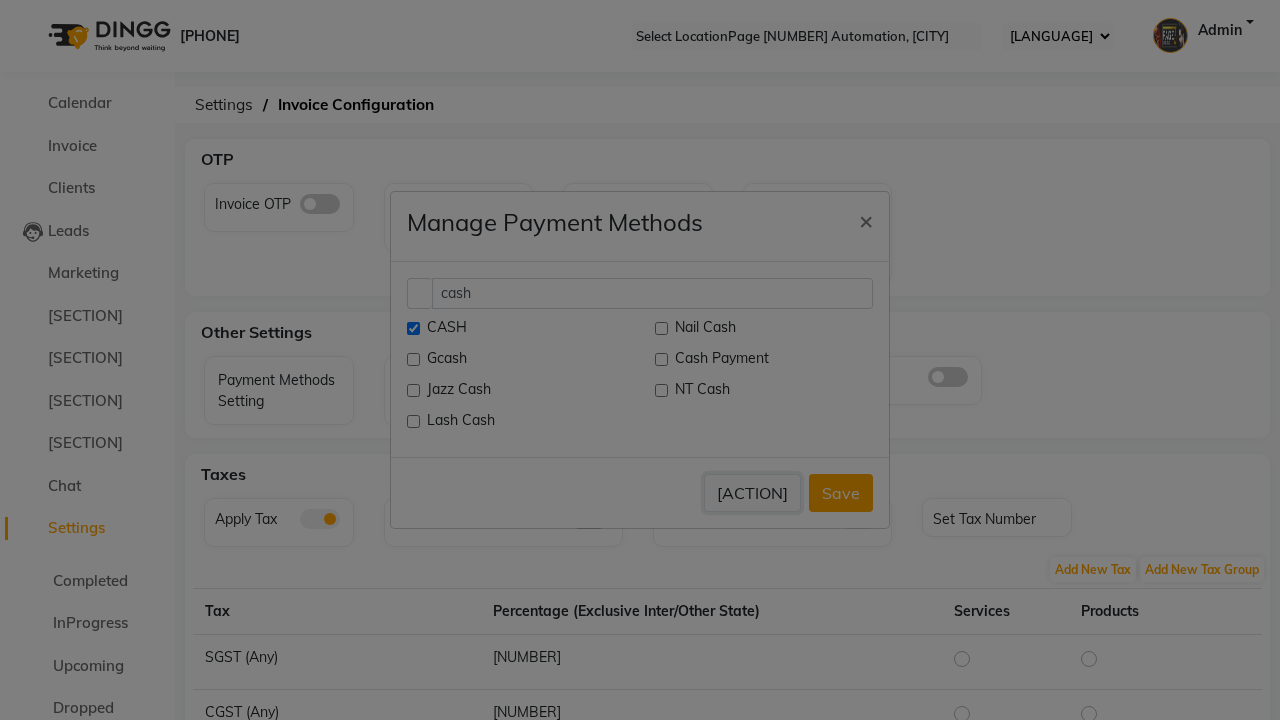 click on "[ACTION]" at bounding box center [752, 493] 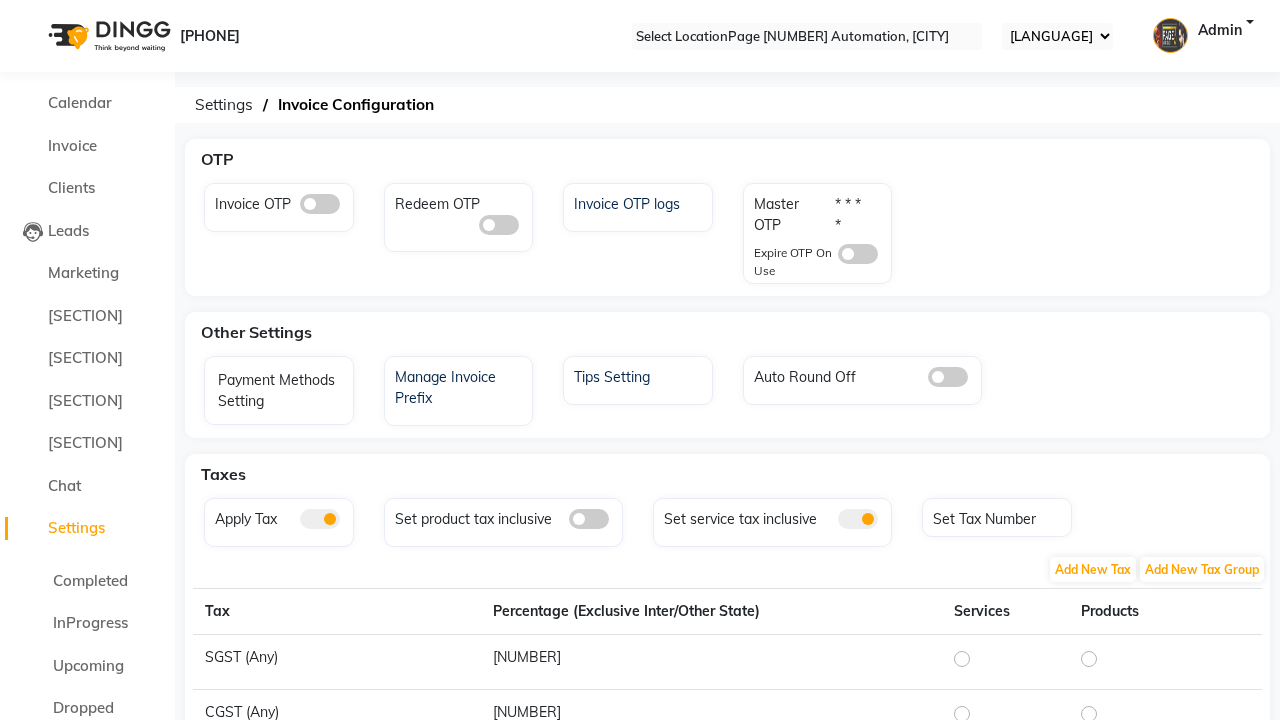 click at bounding box center (31, 8) 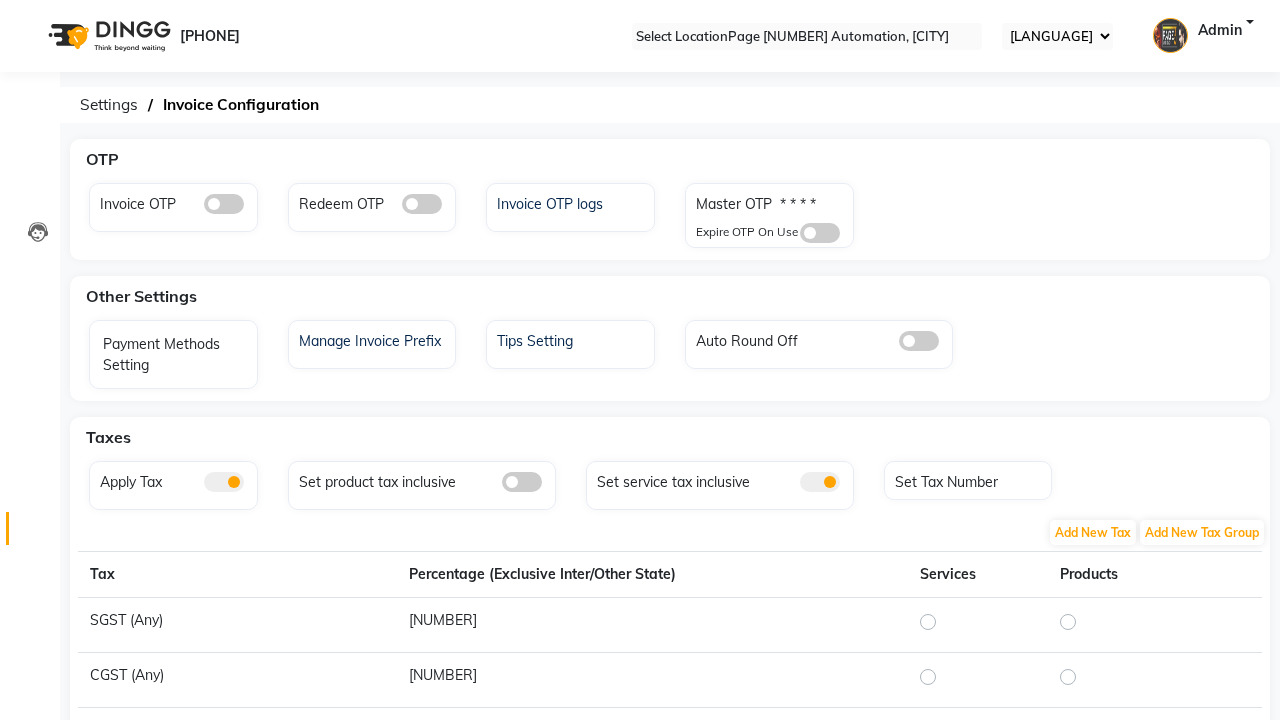 scroll, scrollTop: 8, scrollLeft: 0, axis: vertical 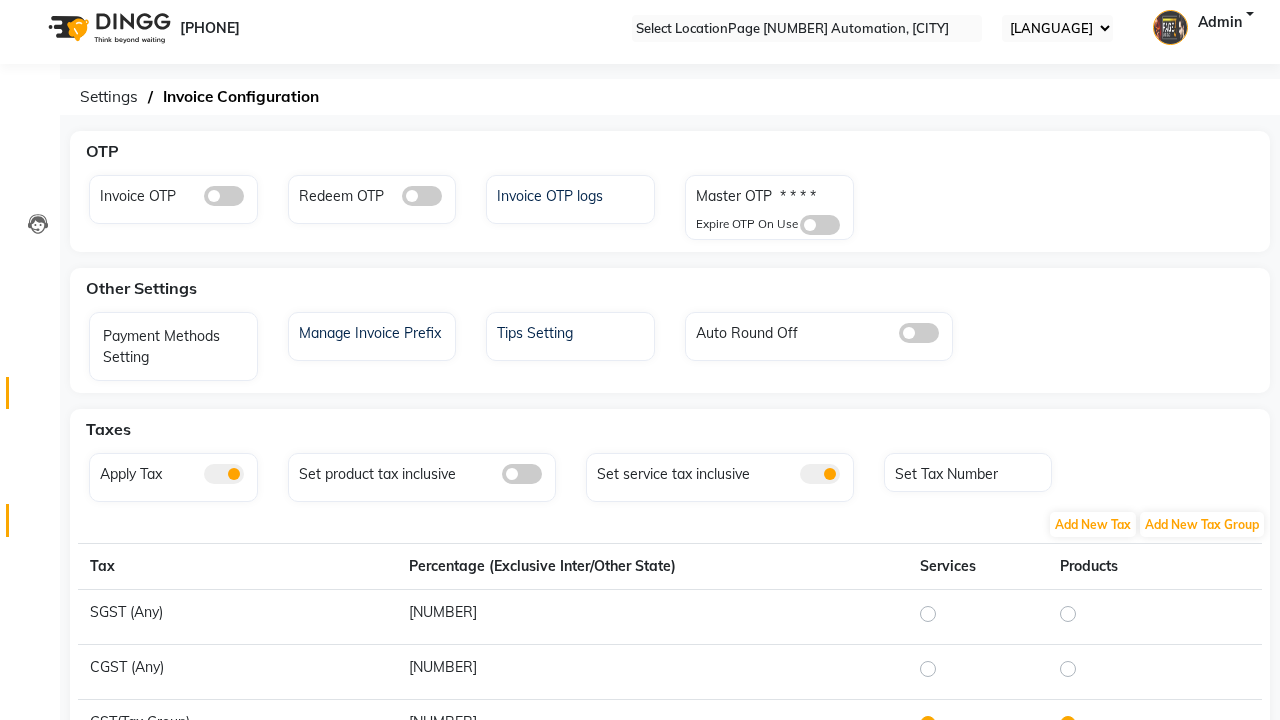 click at bounding box center (37, 398) 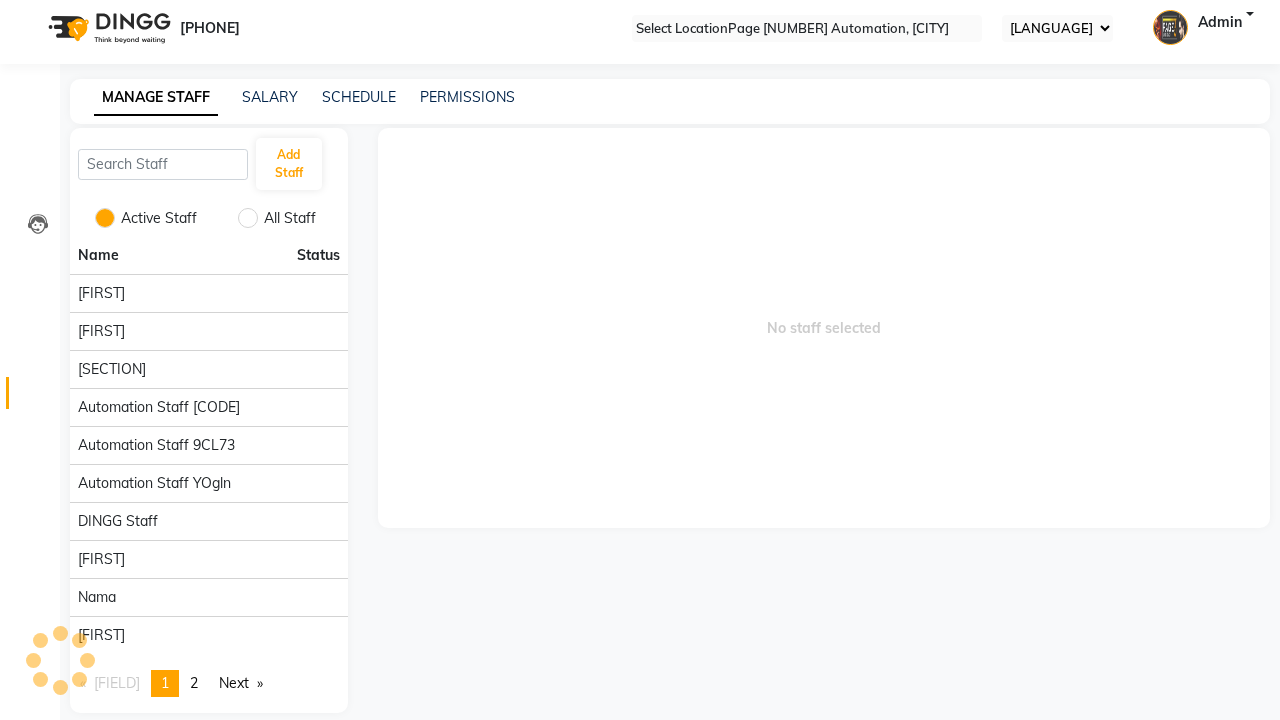 scroll, scrollTop: 0, scrollLeft: 0, axis: both 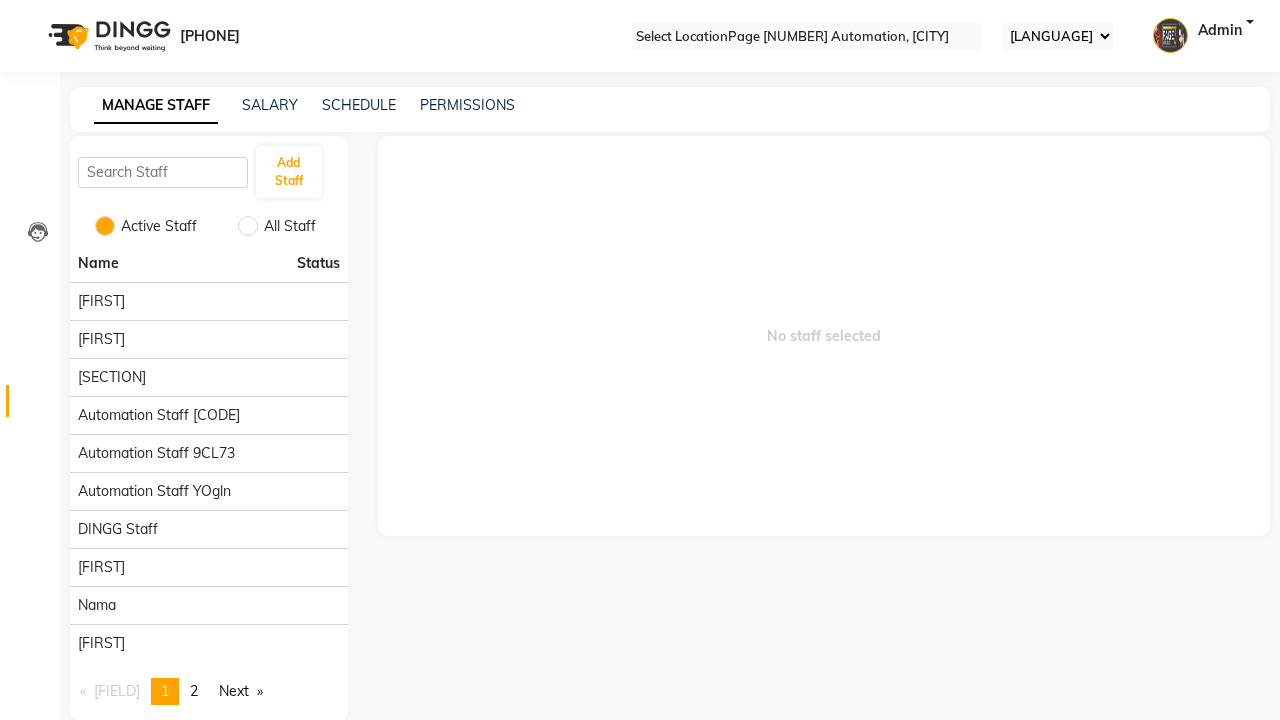 click at bounding box center (31, 8) 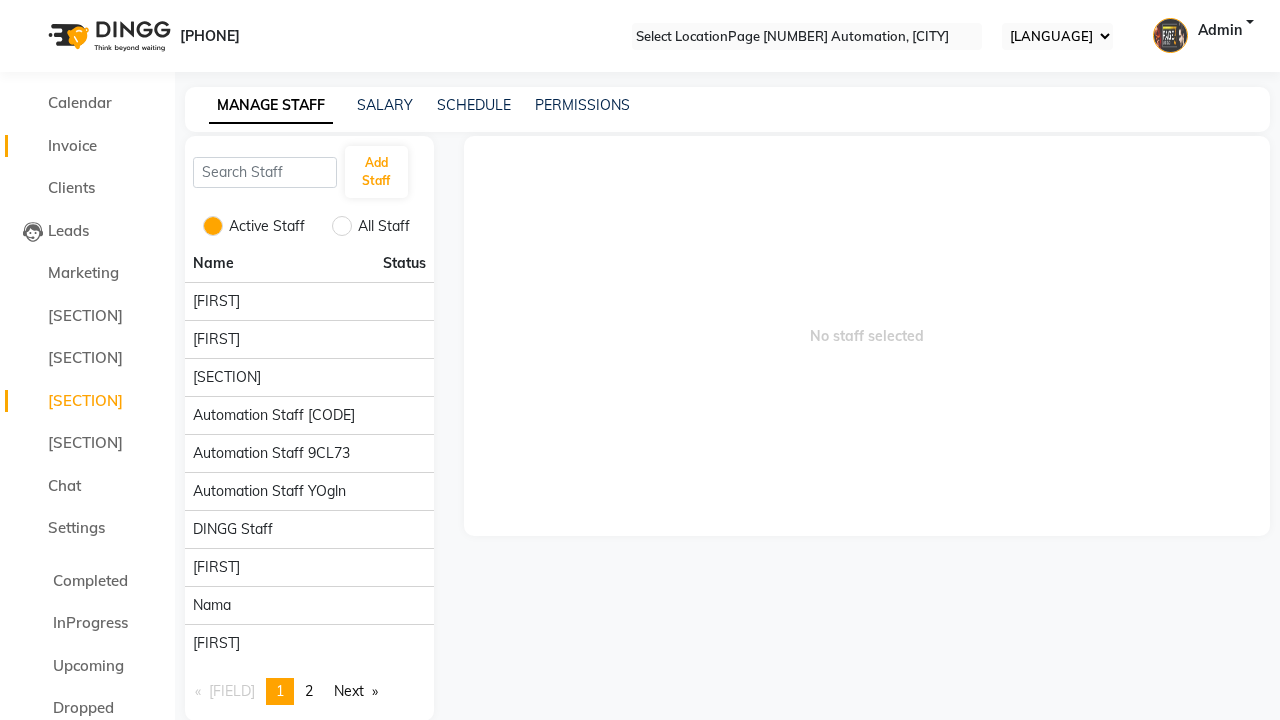 click on "Invoice" at bounding box center [72, 145] 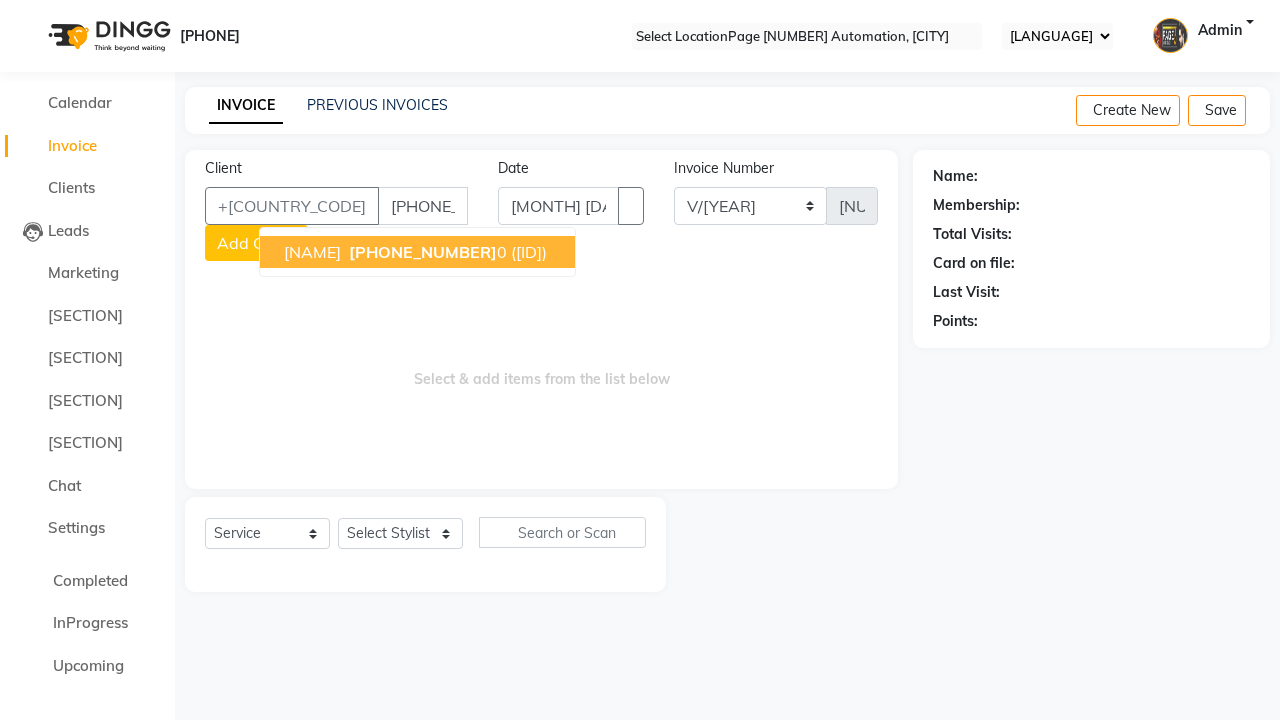 click on "[PHONE_NUMBER]" at bounding box center [423, 252] 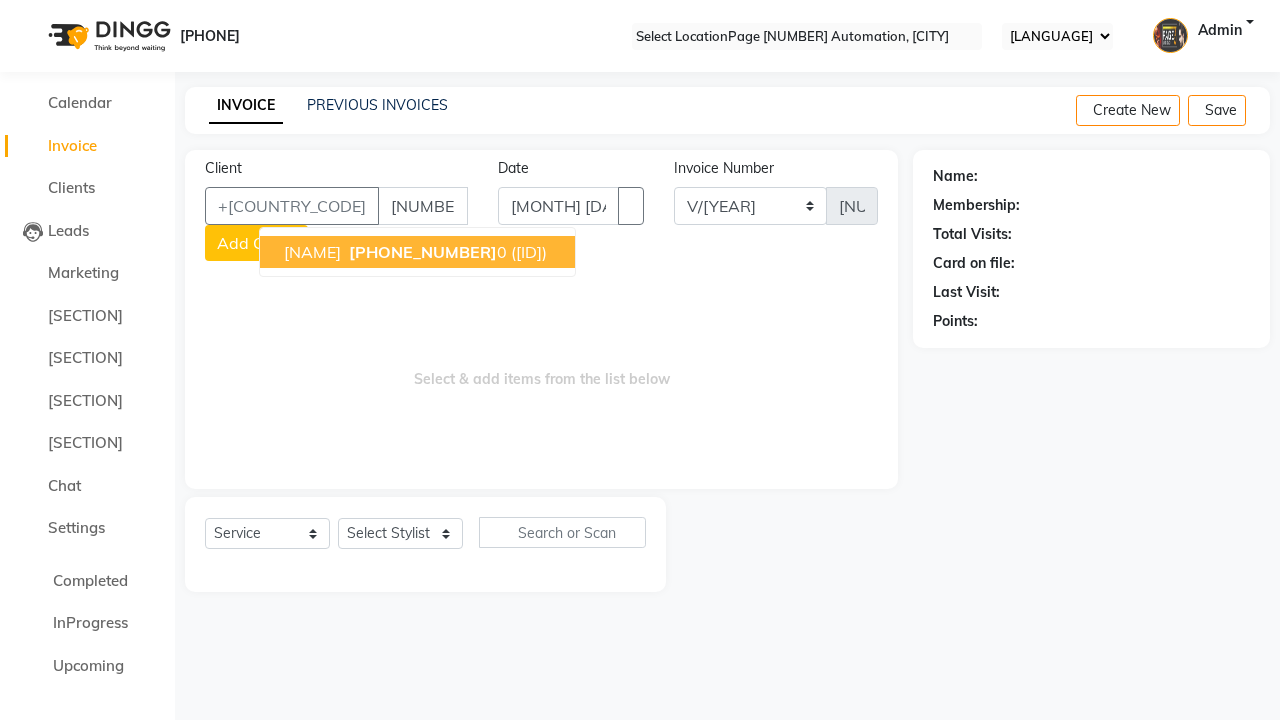 type on "[NUMBER]" 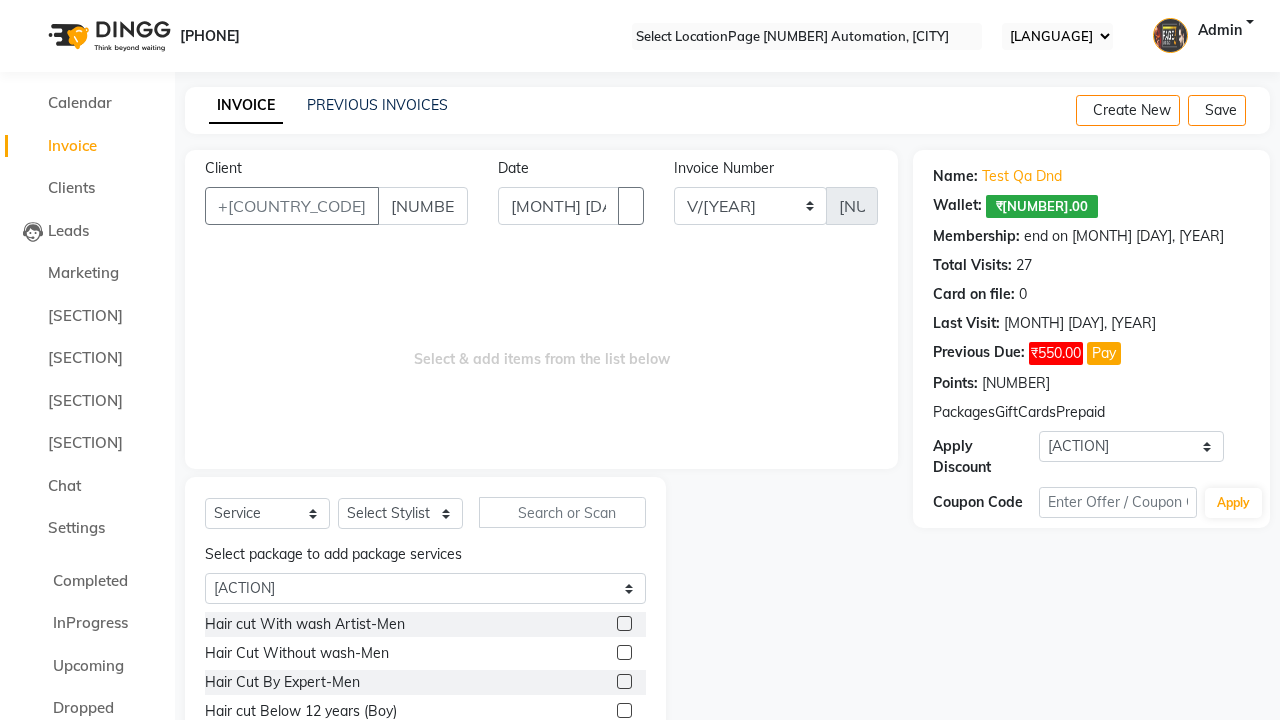 click at bounding box center (624, 652) 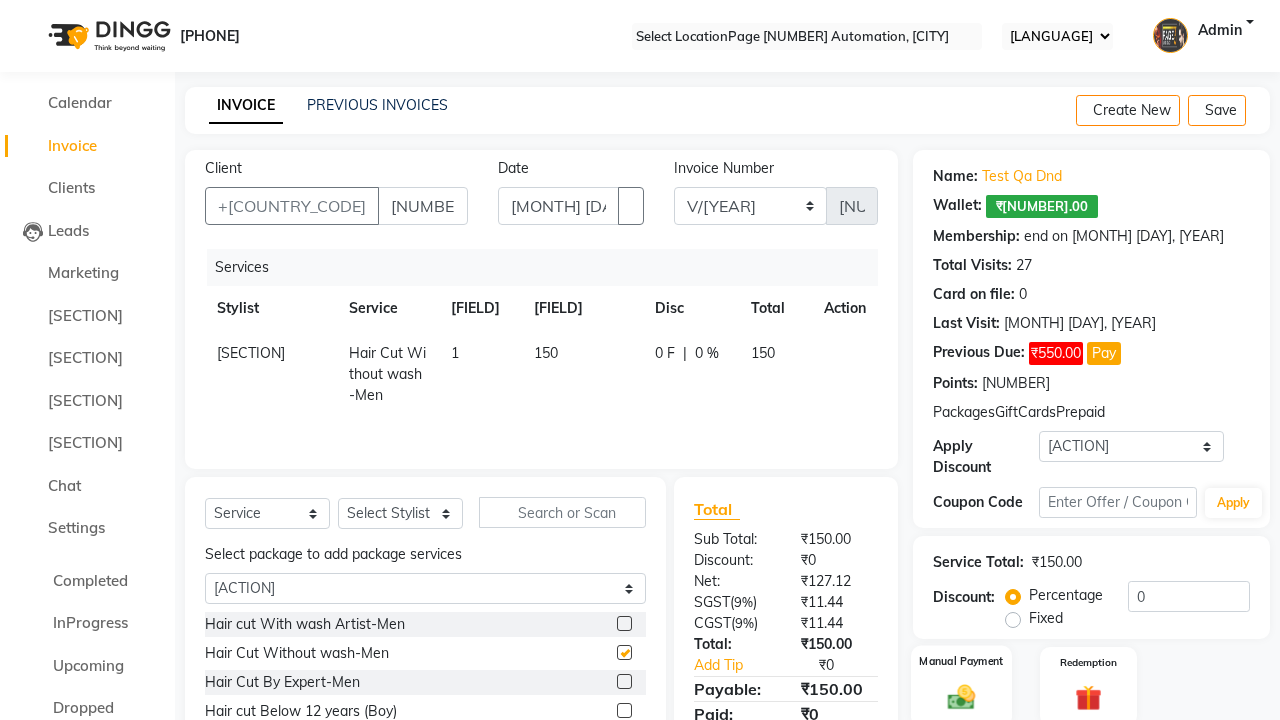 click at bounding box center [962, 696] 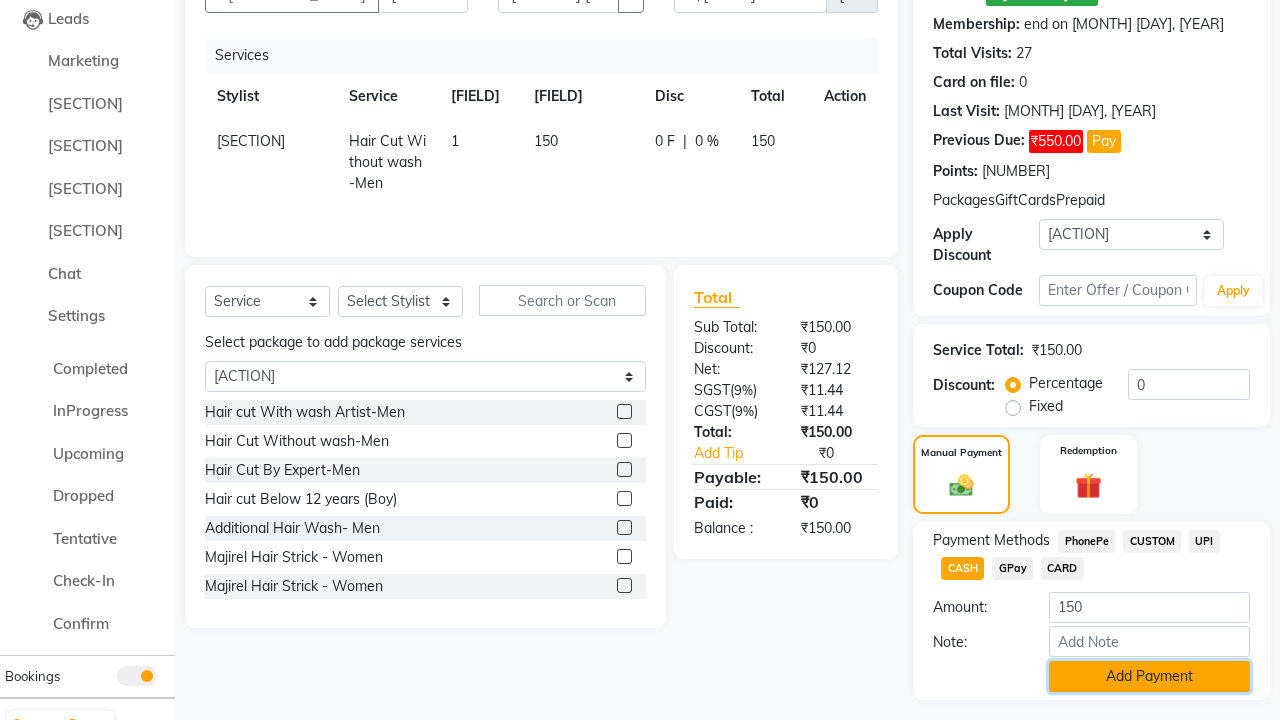 click on "Add Payment" at bounding box center (1149, 676) 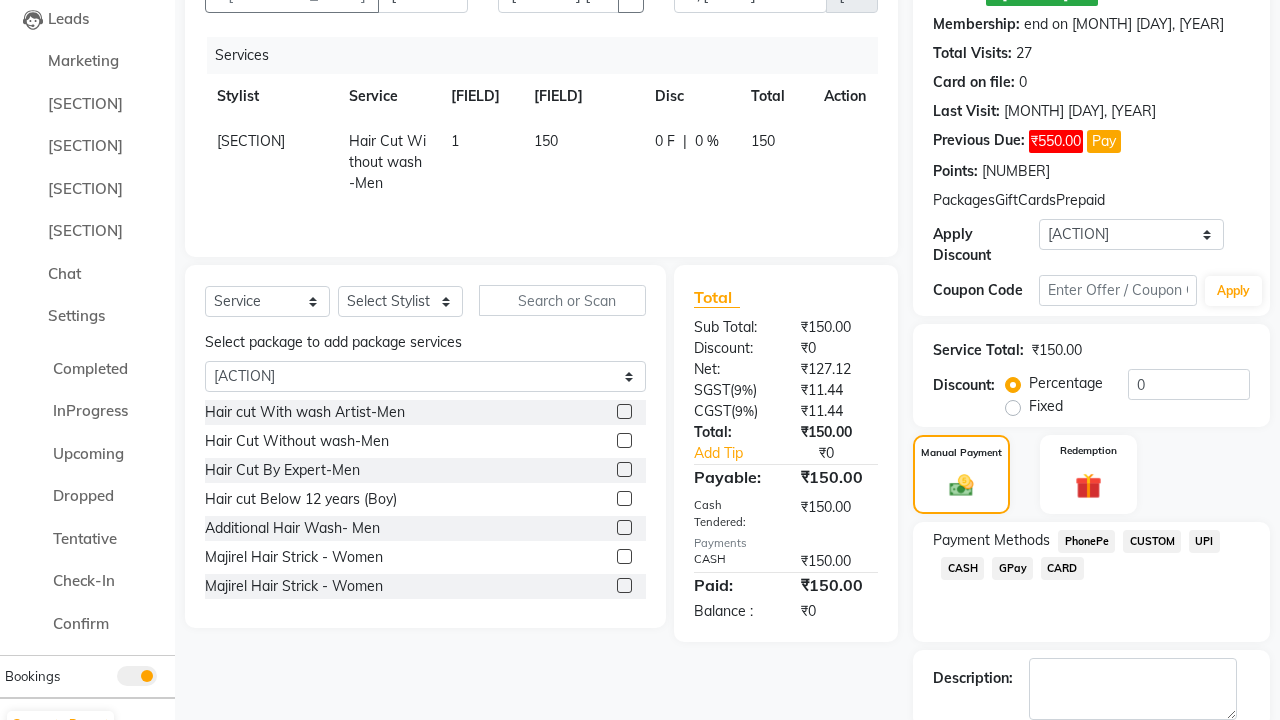 click at bounding box center [1032, 747] 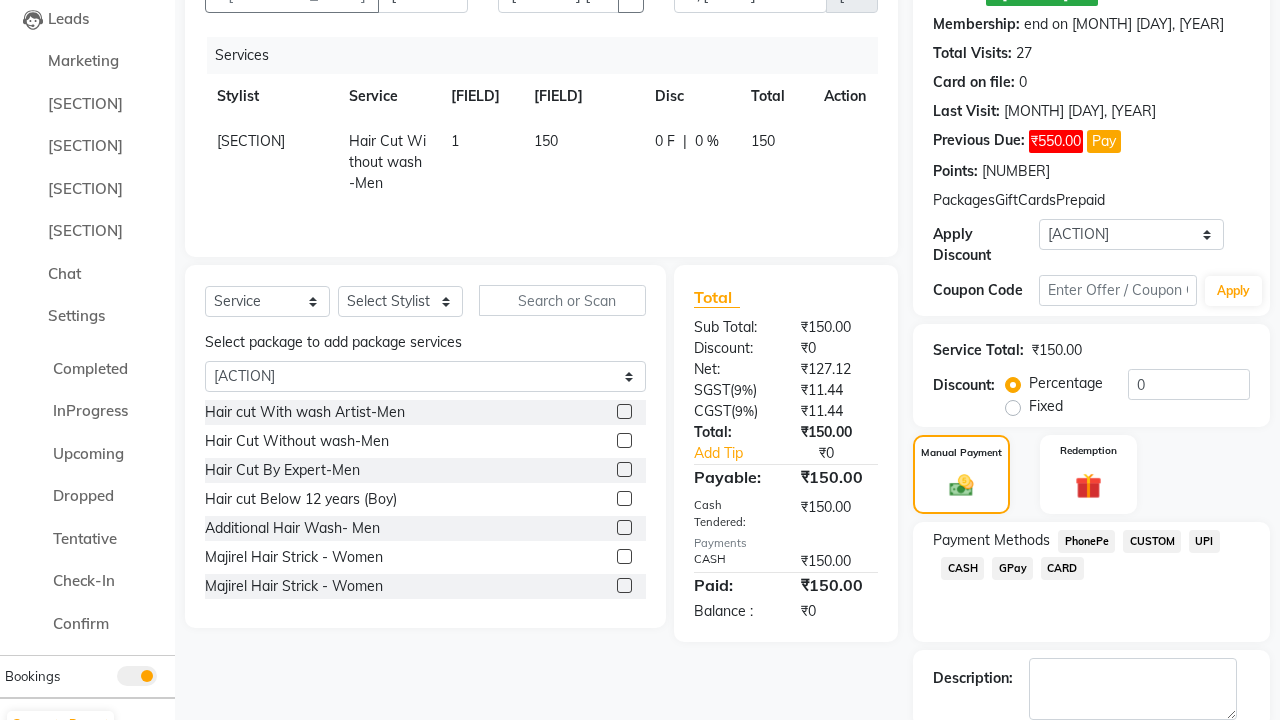 click at bounding box center [1031, 748] 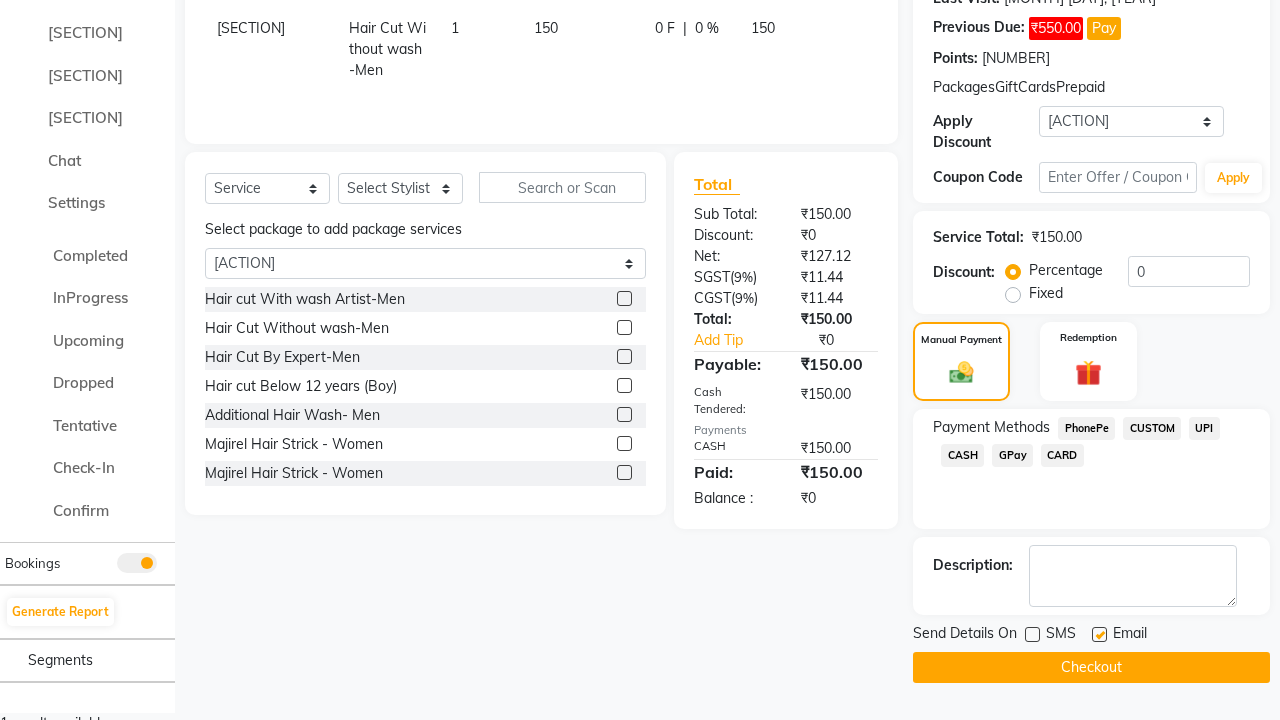 click at bounding box center [1099, 634] 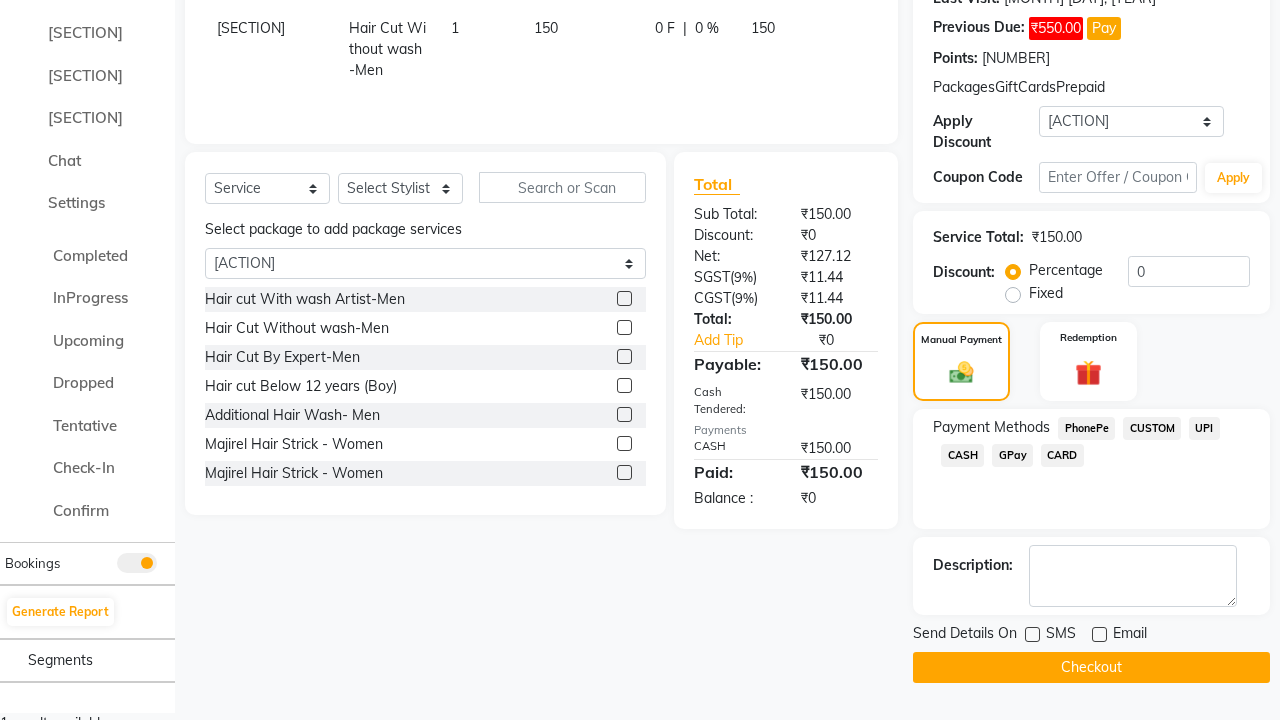click on "Checkout" at bounding box center [1091, 667] 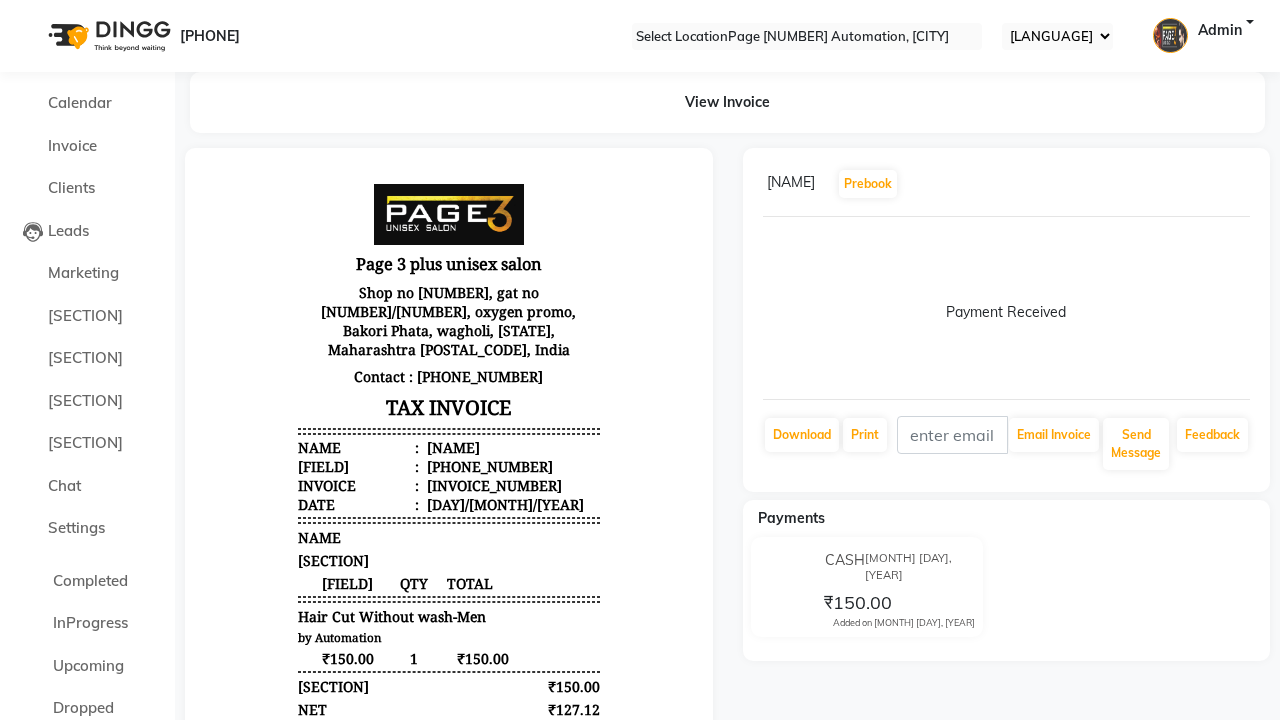 scroll, scrollTop: 0, scrollLeft: 0, axis: both 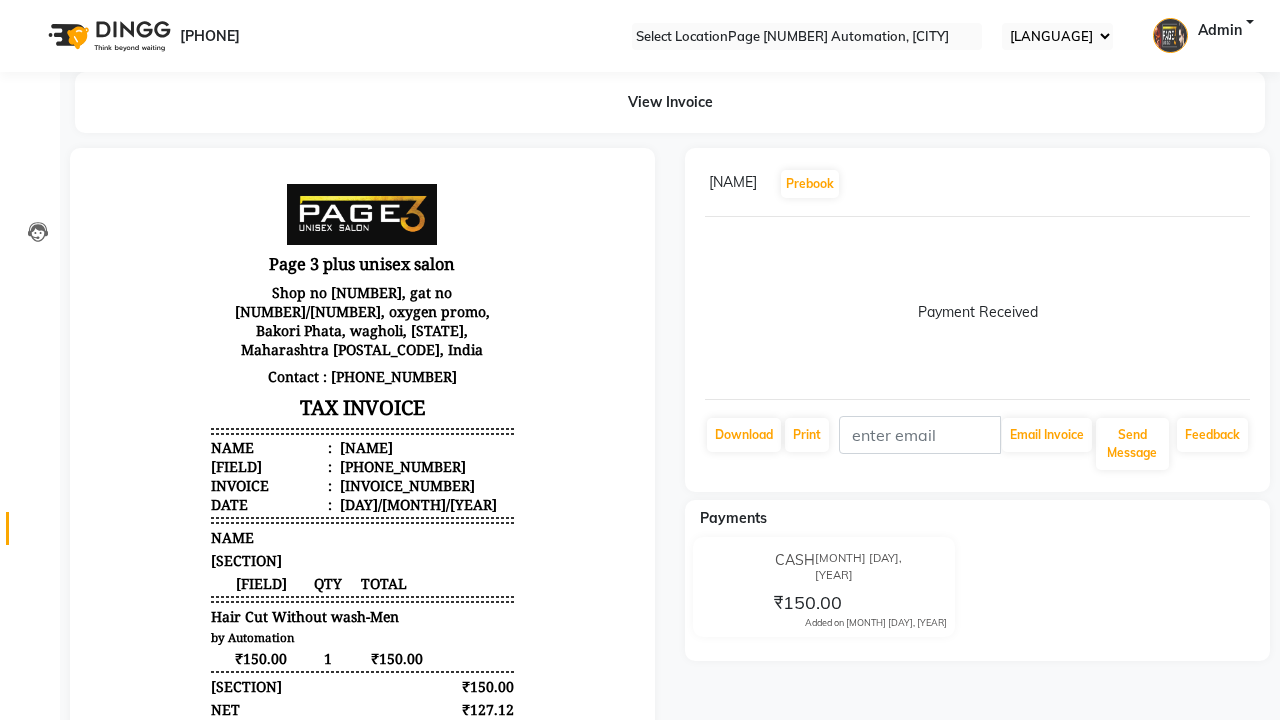click at bounding box center [38, 533] 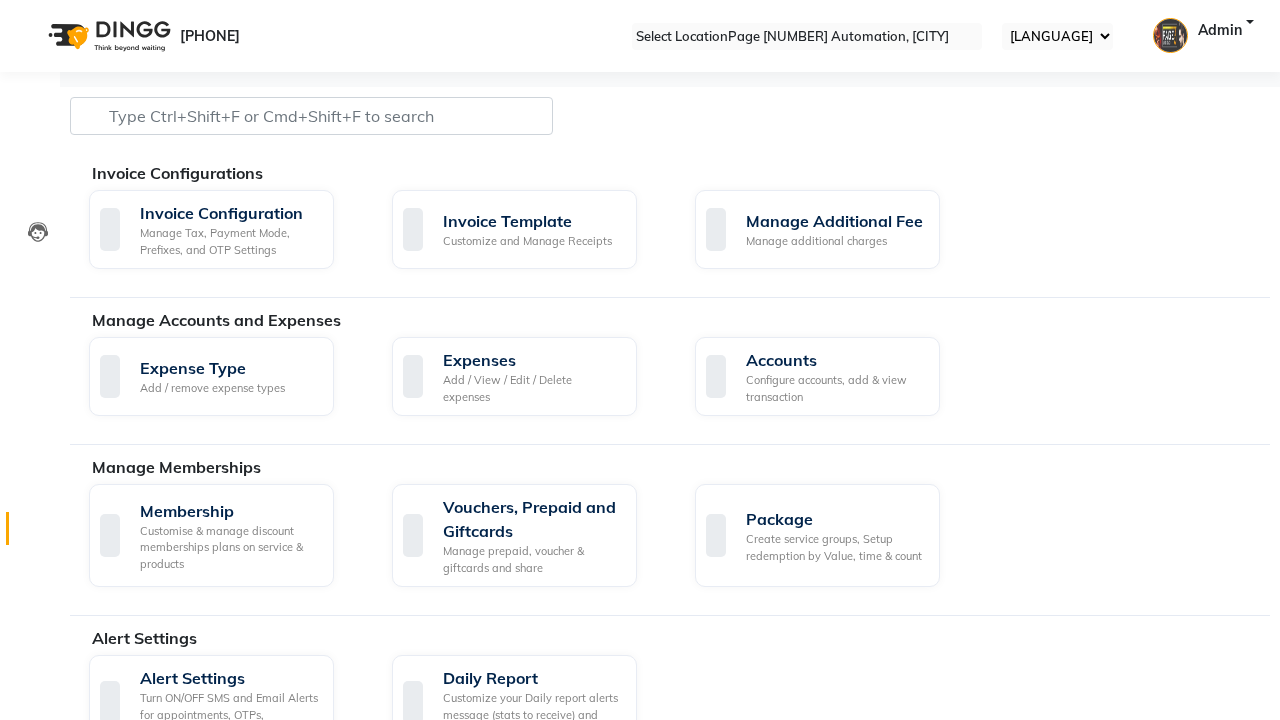 click on "Manage reset opening cash, change password." at bounding box center [1137, 1603] 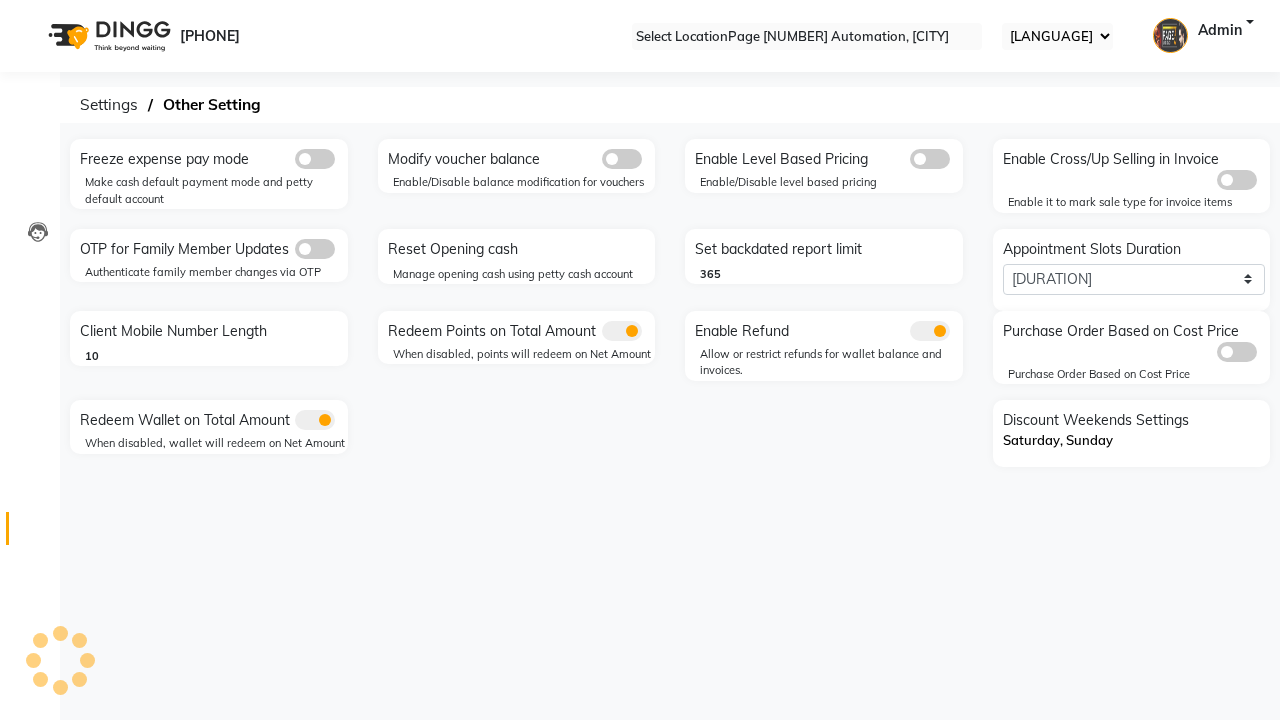 click on "Reset Opening cash" at bounding box center [519, 250] 